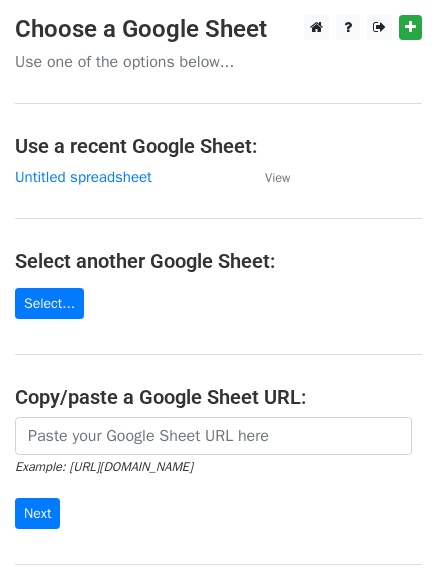 scroll, scrollTop: 0, scrollLeft: 0, axis: both 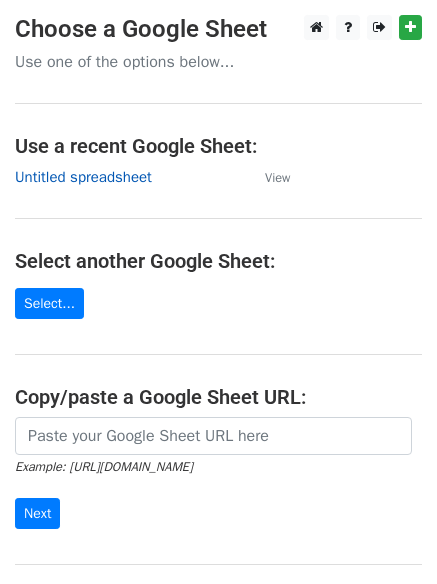 click on "Untitled spreadsheet" at bounding box center [83, 177] 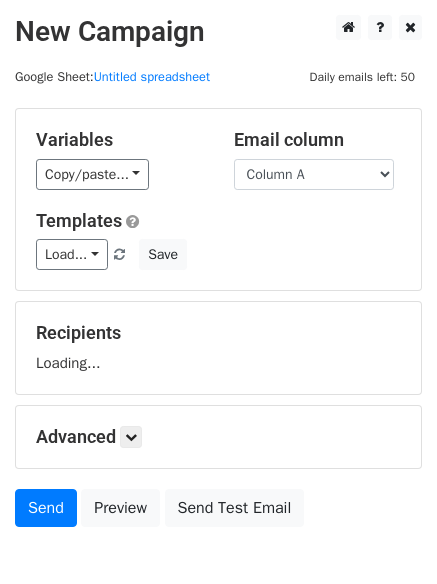 scroll, scrollTop: 113, scrollLeft: 0, axis: vertical 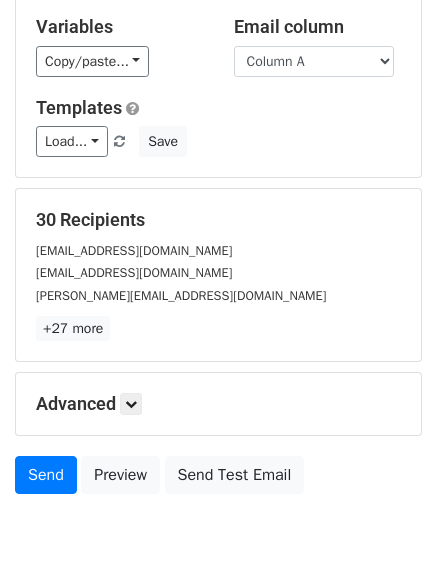 click on "Advanced
Tracking
Track Opens
UTM Codes
Track Clicks
Filters
Only include spreadsheet rows that match the following filters:
Schedule
Send now
Unsubscribe
Add unsubscribe link
Copy unsubscribe link" at bounding box center (218, 404) 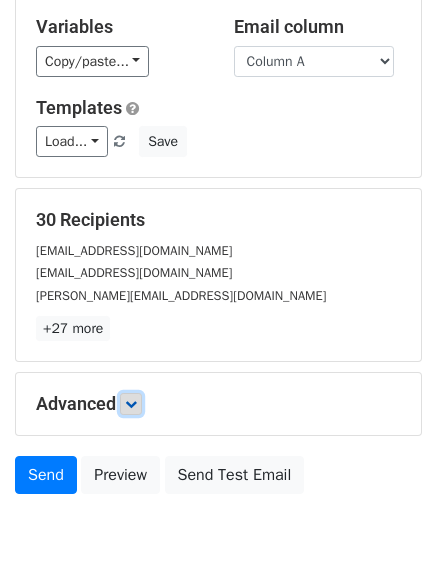 click at bounding box center [131, 404] 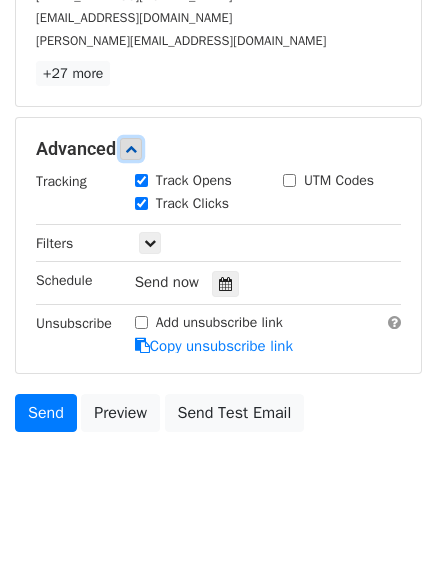 scroll, scrollTop: 389, scrollLeft: 0, axis: vertical 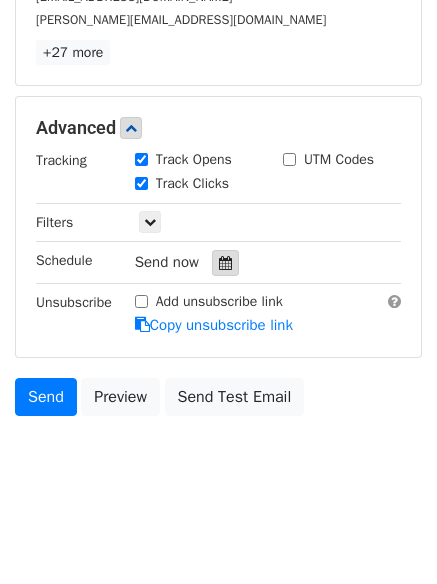 click at bounding box center [225, 263] 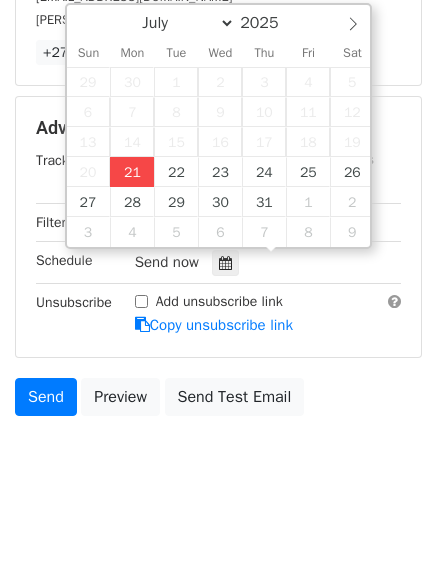 type on "2025-07-21 12:00" 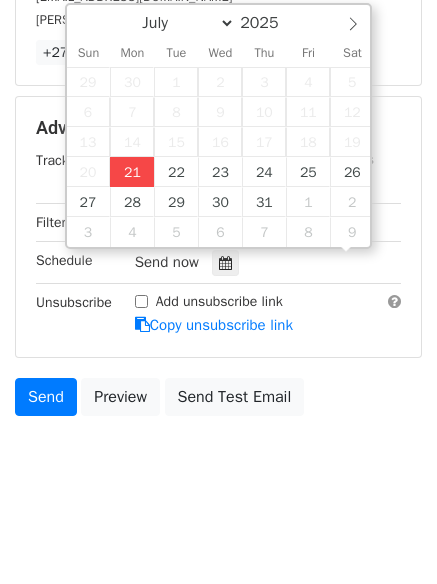 scroll, scrollTop: 1, scrollLeft: 0, axis: vertical 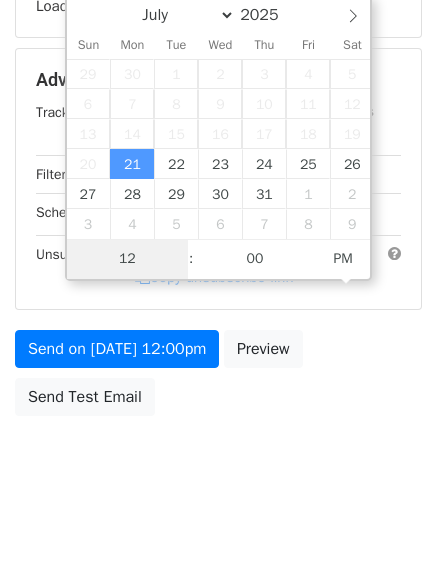 type on "4" 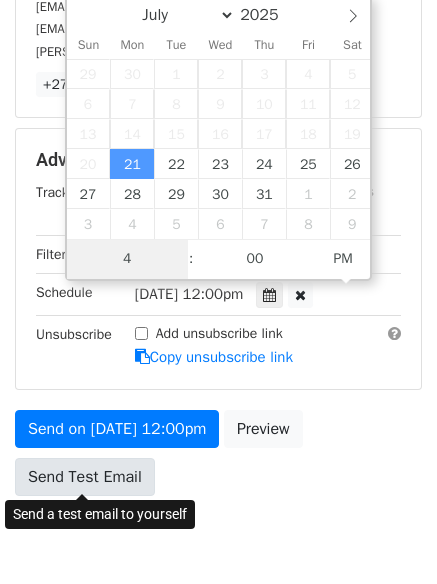 scroll, scrollTop: 389, scrollLeft: 0, axis: vertical 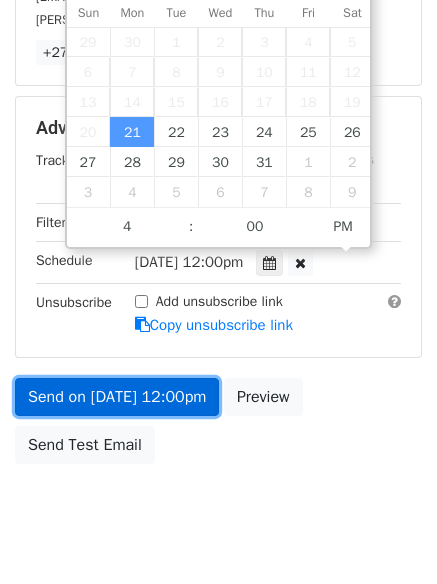 type on "2025-07-21 16:00" 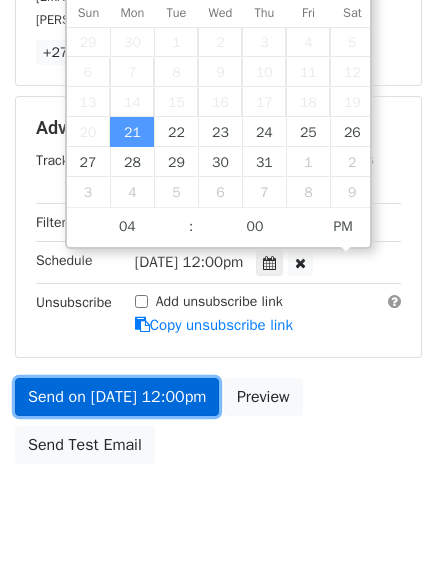 click on "Send on Jul 21 at 12:00pm" at bounding box center (117, 397) 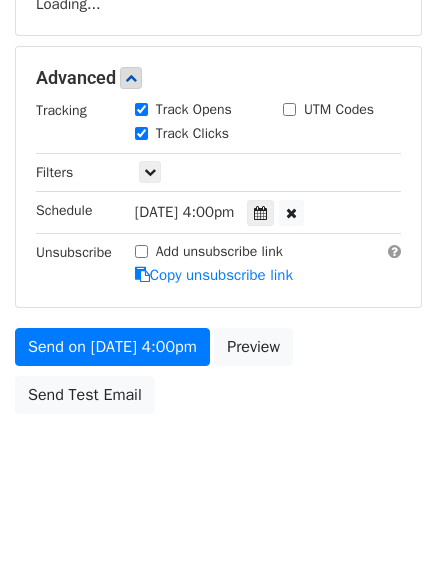 scroll, scrollTop: 357, scrollLeft: 0, axis: vertical 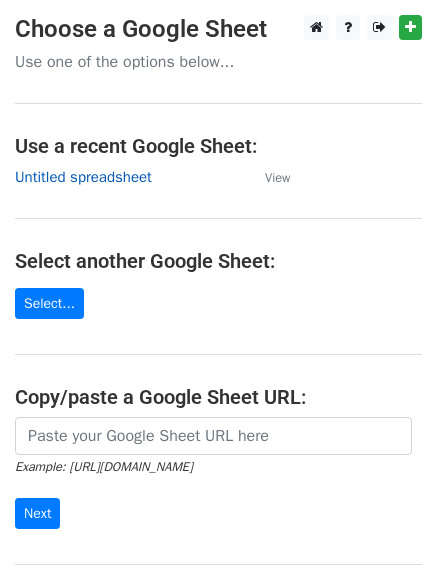 click on "Untitled spreadsheet" at bounding box center [83, 177] 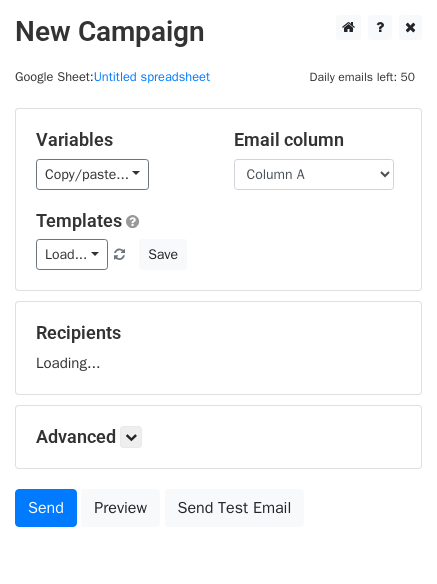 scroll, scrollTop: 0, scrollLeft: 0, axis: both 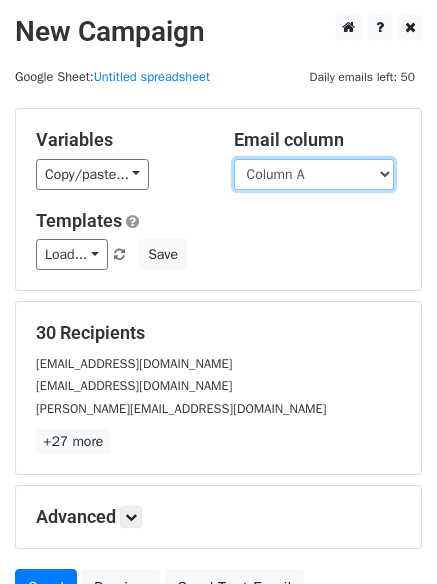 click on "Column A
Column B
Column C" at bounding box center (314, 174) 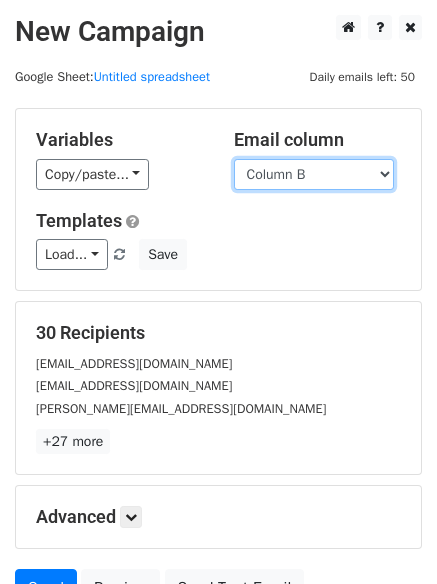 click on "Column A
Column B
Column C" at bounding box center (314, 174) 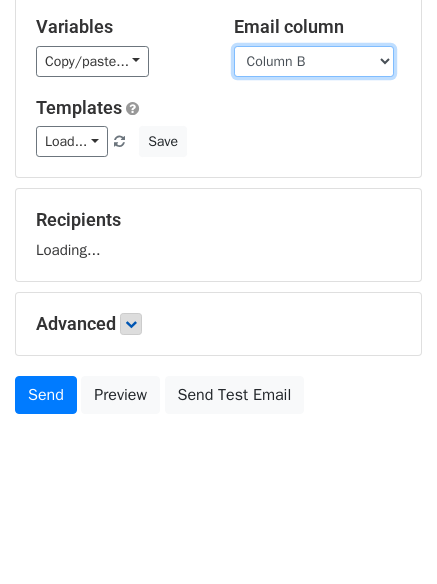 scroll, scrollTop: 113, scrollLeft: 0, axis: vertical 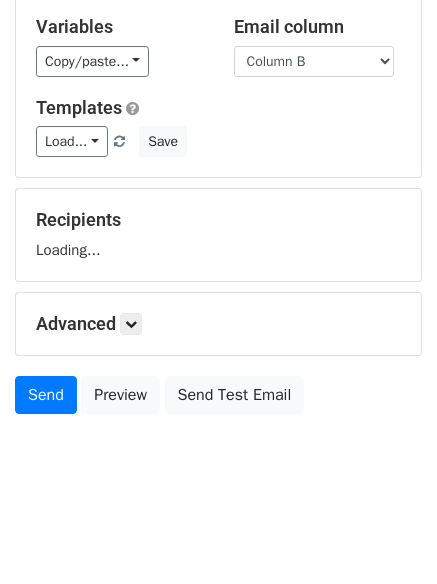 click on "Advanced
Tracking
Track Opens
UTM Codes
Track Clicks
Filters
Only include spreadsheet rows that match the following filters:
Schedule
Send now
Unsubscribe
Add unsubscribe link
Copy unsubscribe link" at bounding box center [218, 324] 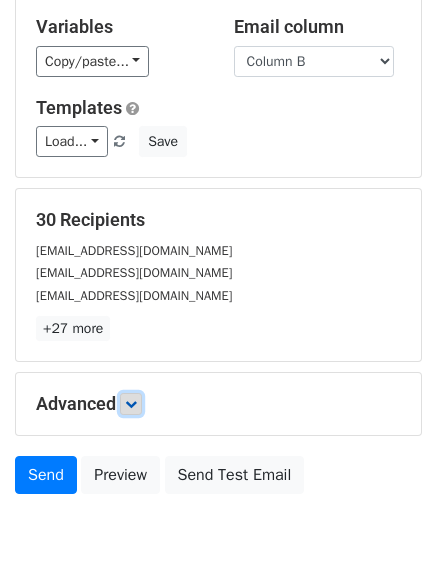 click at bounding box center [131, 404] 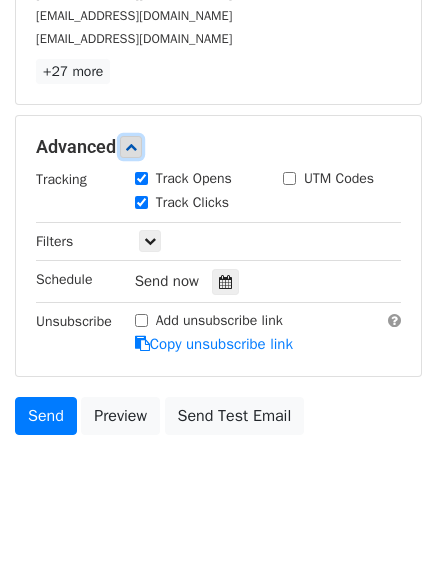 scroll, scrollTop: 382, scrollLeft: 0, axis: vertical 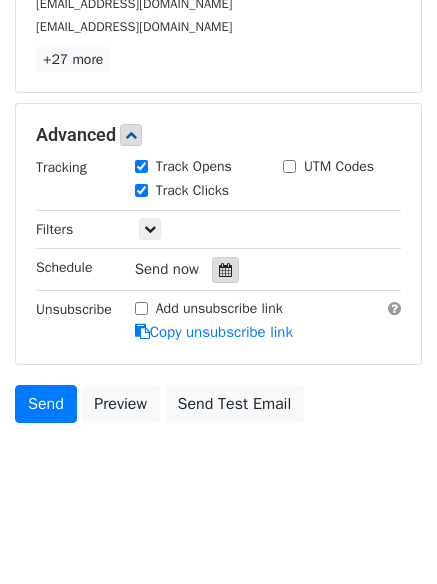 click at bounding box center (225, 270) 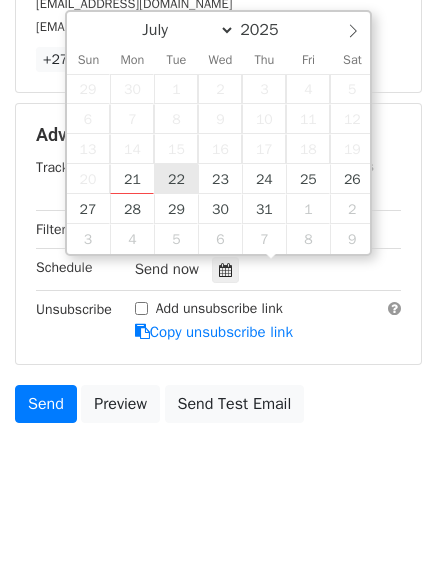 type on "2025-07-22 12:00" 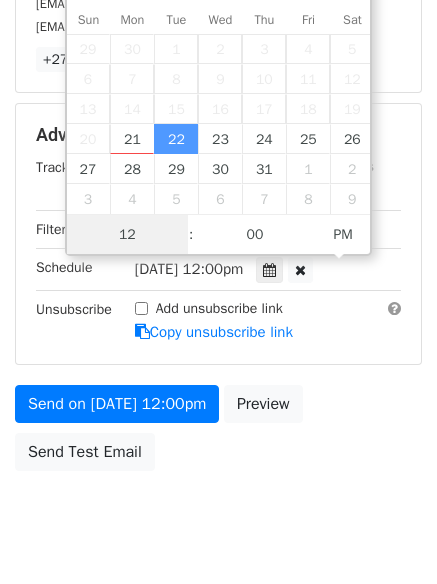 scroll, scrollTop: 1, scrollLeft: 0, axis: vertical 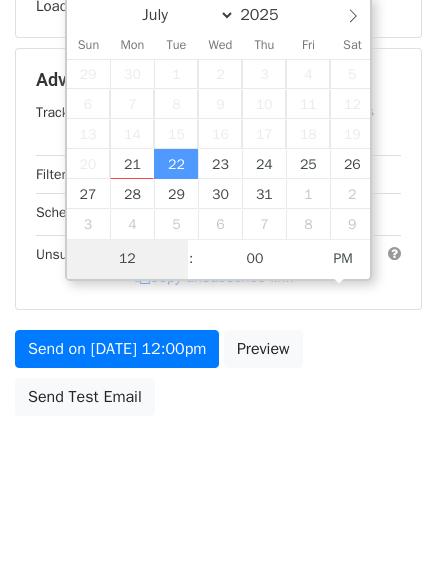 type on "5" 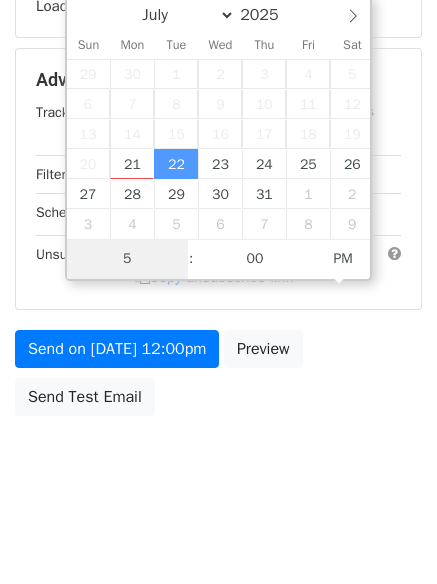 scroll, scrollTop: 382, scrollLeft: 0, axis: vertical 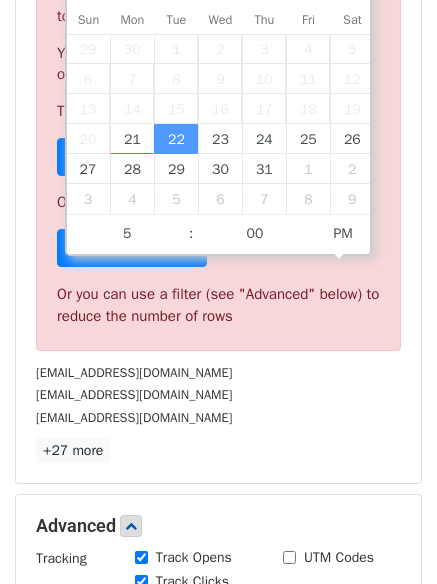 type on "2025-07-22 17:00" 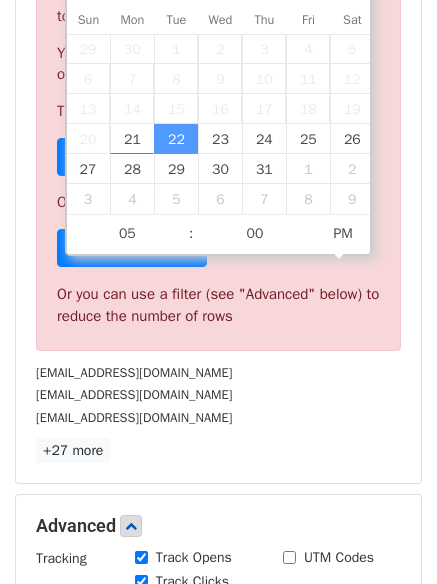 click on "30 Recipients
Sorry, you don't have enough daily email credits to send these emails.
Your current plan supports a daily maximum of  50 emails .
To send these emails, you can either:
Choose a Google Sheet with fewer rows
Or
Sign up for a plan
Or you can use a filter (see "Advanced" below) to reduce the number of rows
info@giftstribution.com
info@adlcc.com
rpsmithorganic@gmail.com
+27 more
30 Recipients
×
info@giftstribution.com
info@adlcc.com
rpsmithorganic@gmail.com
matt@clearspacemedia.com
brian@treadlightly.org
ashley@theshineproject.com
lunchmoneyaz@gmail.com
unicisaac@gmail.com
info@treadlightly.org
contact@easywedding.me
consalti@example.com
ralph.puchalski@swedish.org
info@thelinkbuilder.com
info@treoconstruction.com
investorrelations@sterling-partners.com
elaineinfo@elaineaz.org
cindi@beyondbrandconsulting.com" at bounding box center [218, 201] 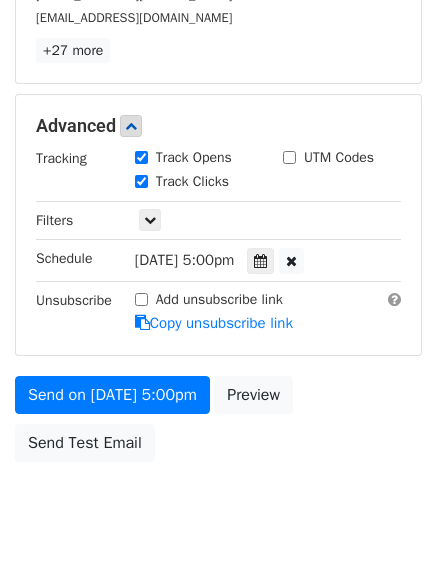 scroll, scrollTop: 357, scrollLeft: 0, axis: vertical 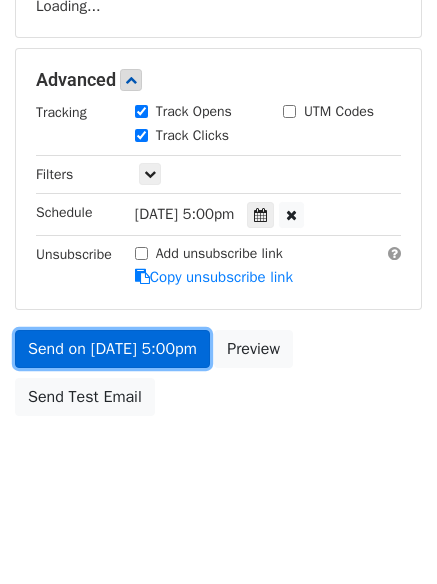 click on "Send on Jul 22 at 5:00pm" at bounding box center [112, 349] 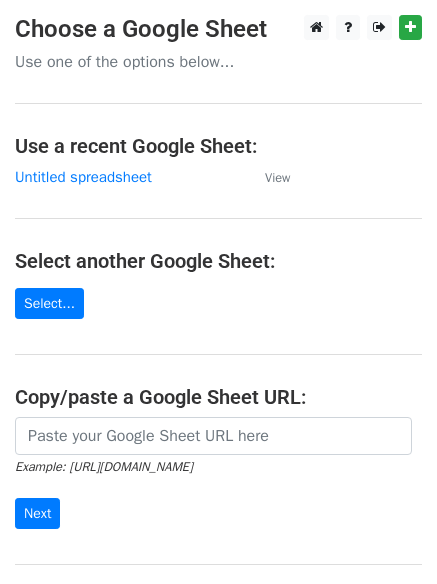 scroll, scrollTop: 0, scrollLeft: 0, axis: both 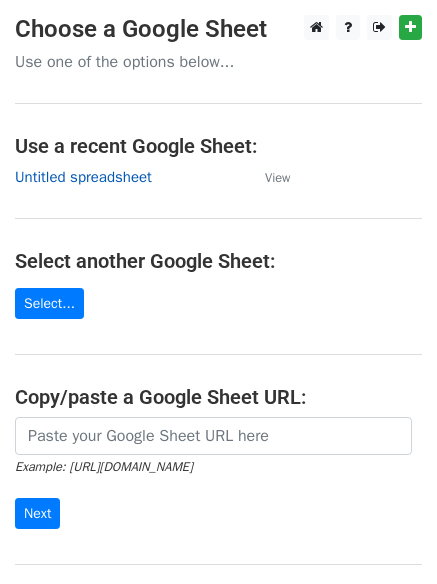 click on "Untitled spreadsheet" at bounding box center (83, 177) 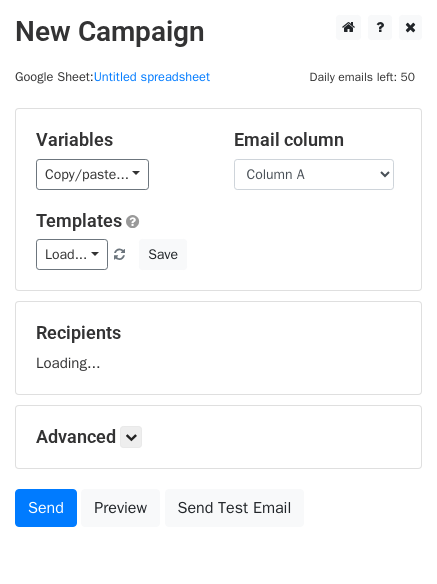 scroll, scrollTop: 0, scrollLeft: 0, axis: both 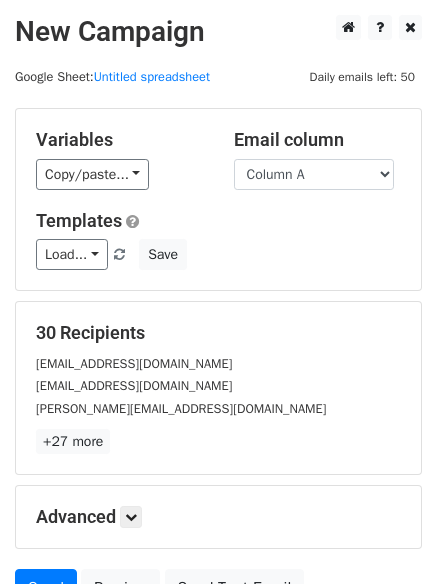 click on "Load...
No templates saved
Save" at bounding box center (218, 254) 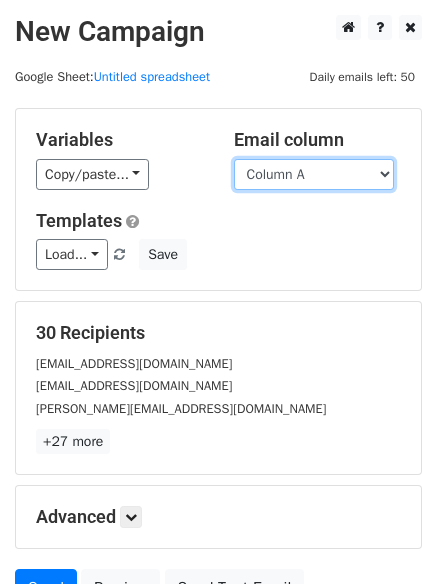 drag, startPoint x: 310, startPoint y: 171, endPoint x: 309, endPoint y: 186, distance: 15.033297 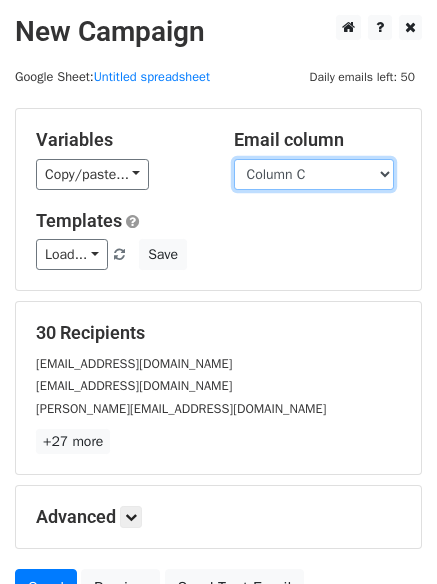 click on "Column A
Column B
Column C" at bounding box center [314, 174] 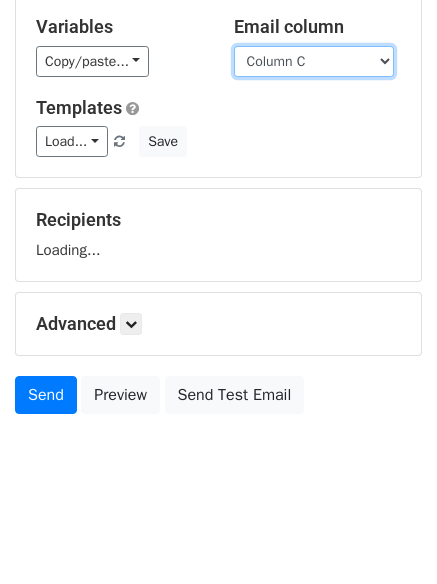 scroll, scrollTop: 113, scrollLeft: 0, axis: vertical 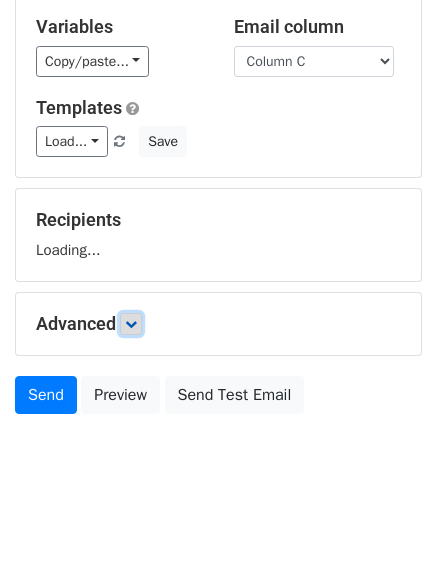 click at bounding box center [131, 324] 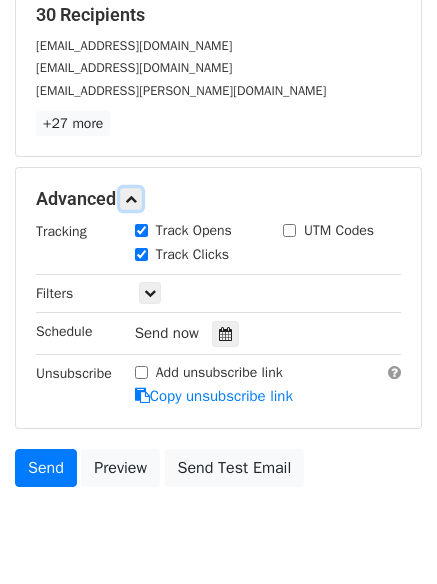 scroll, scrollTop: 389, scrollLeft: 0, axis: vertical 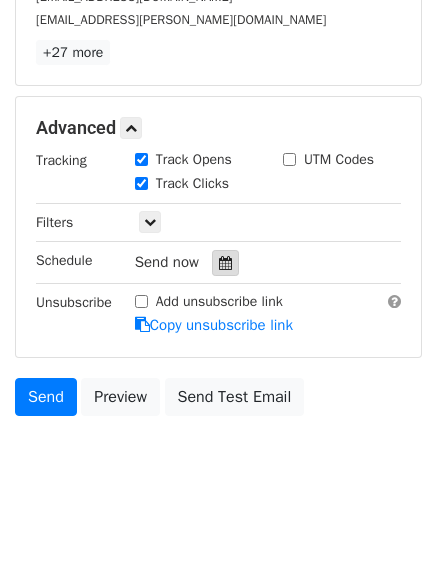 click at bounding box center [225, 263] 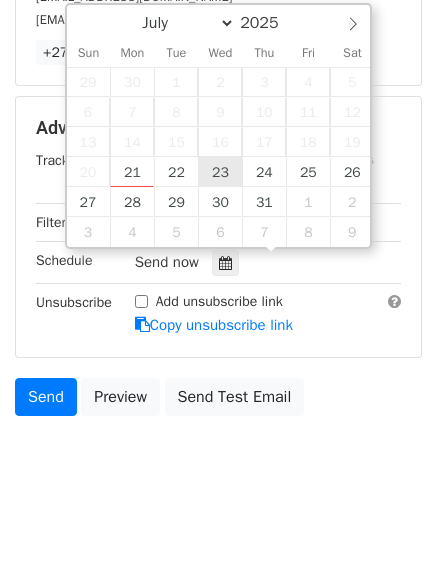 type on "2025-07-23 12:00" 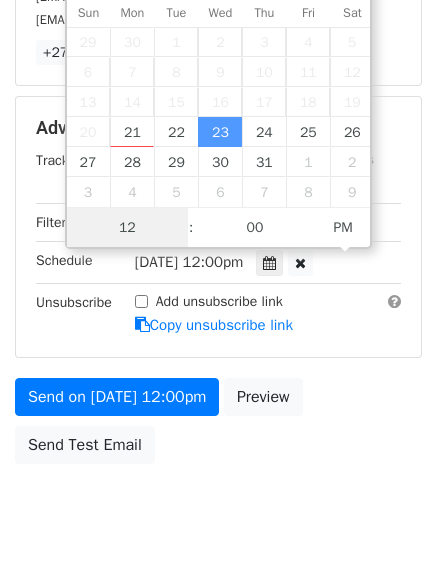 scroll, scrollTop: 1, scrollLeft: 0, axis: vertical 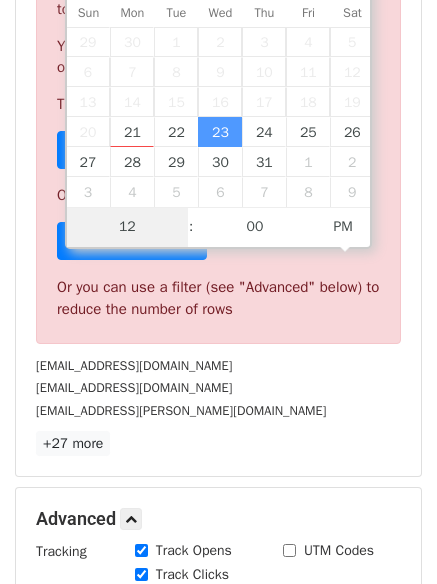 type on "6" 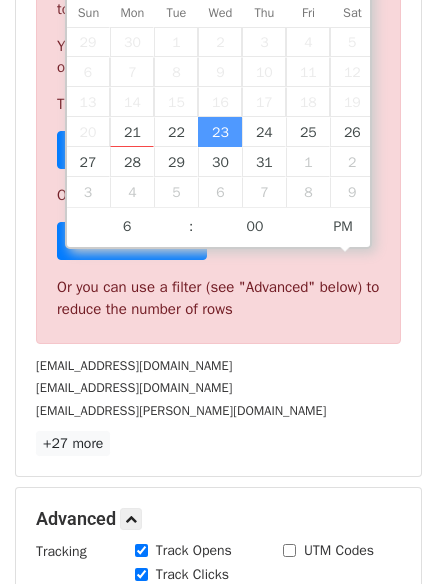 type on "2025-07-23 18:00" 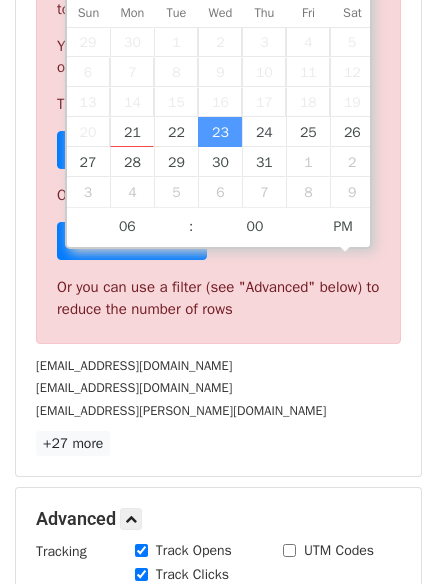 click on "[EMAIL_ADDRESS][PERSON_NAME][DOMAIN_NAME]" at bounding box center (218, 410) 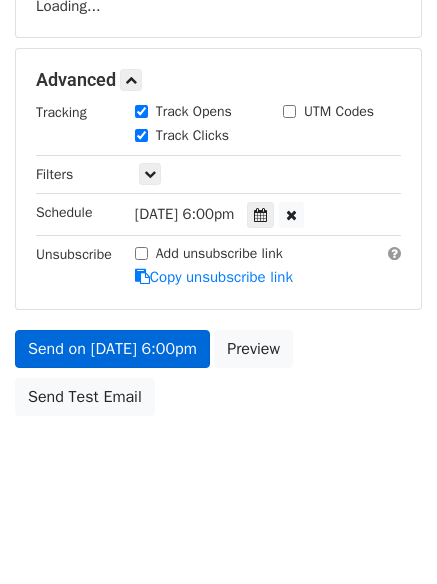 scroll, scrollTop: 389, scrollLeft: 0, axis: vertical 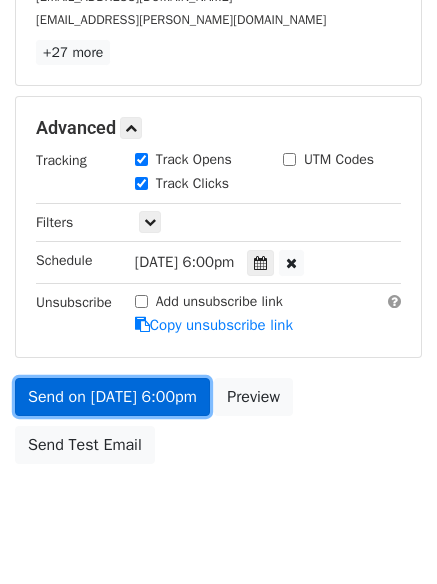 click on "Send on Jul 23 at 6:00pm" at bounding box center [112, 397] 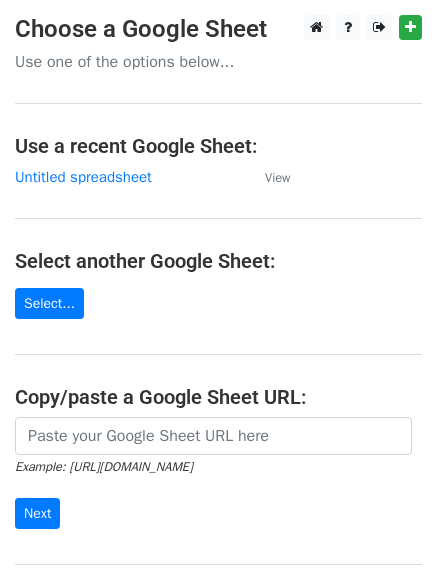 scroll, scrollTop: 0, scrollLeft: 0, axis: both 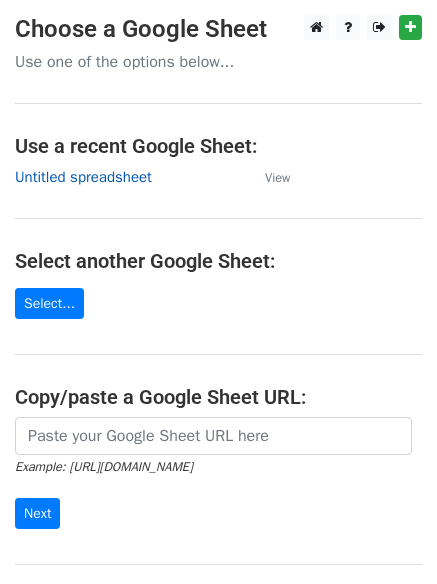 click on "Untitled spreadsheet" at bounding box center (83, 177) 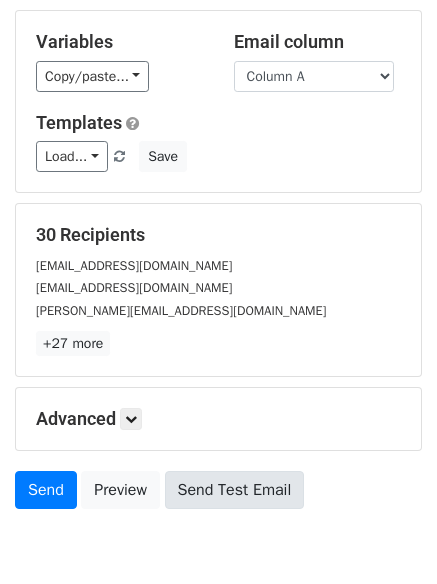 scroll, scrollTop: 193, scrollLeft: 0, axis: vertical 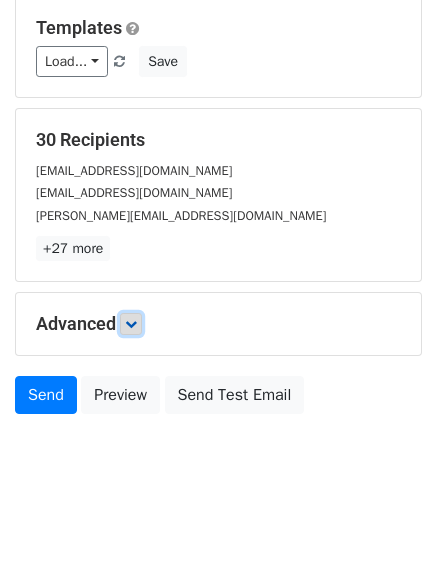 click at bounding box center (131, 324) 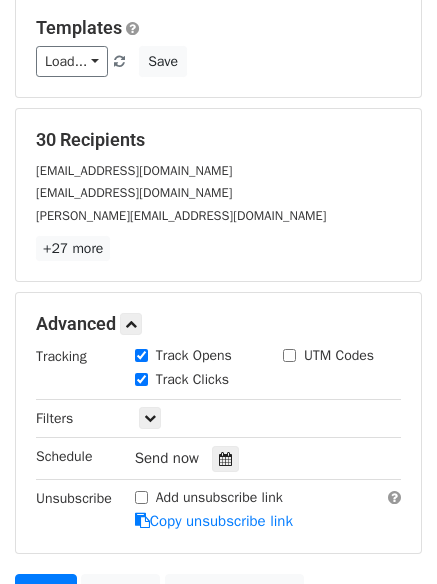 click on "Send now" at bounding box center [252, 458] 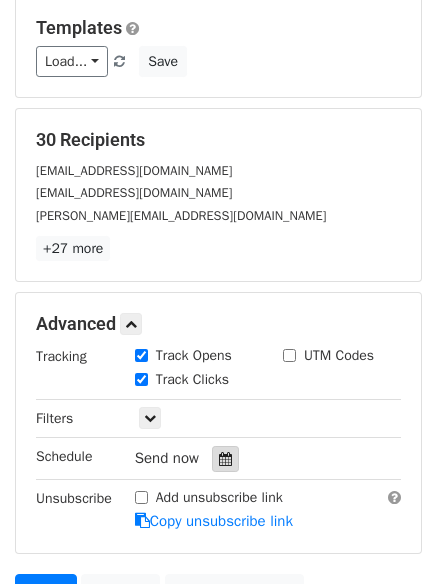 click at bounding box center (225, 459) 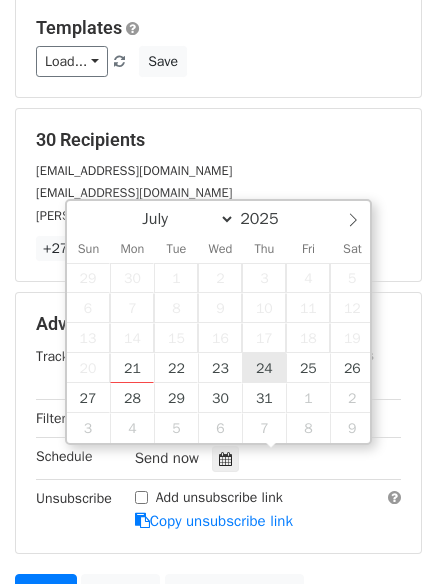 type on "2025-07-24 12:00" 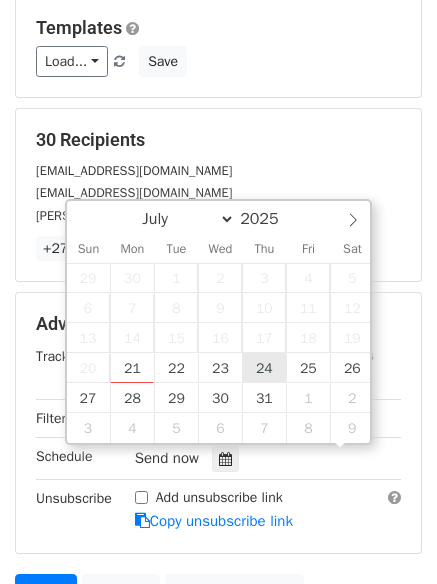 scroll, scrollTop: 1, scrollLeft: 0, axis: vertical 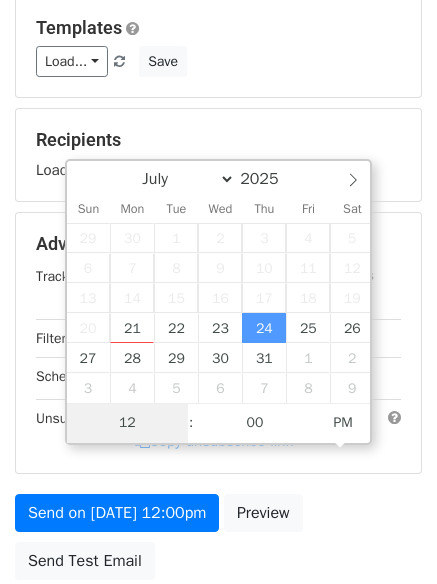 type on "7" 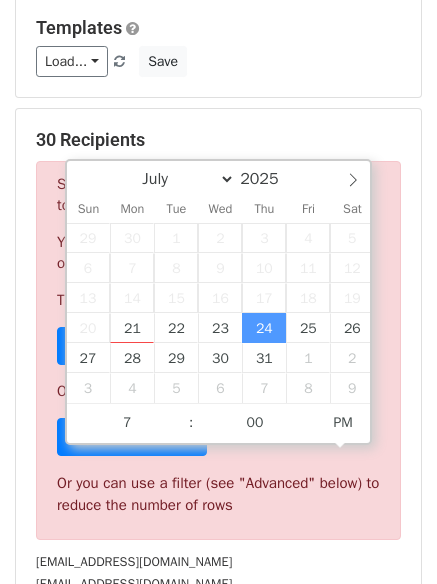 type on "2025-07-24 19:00" 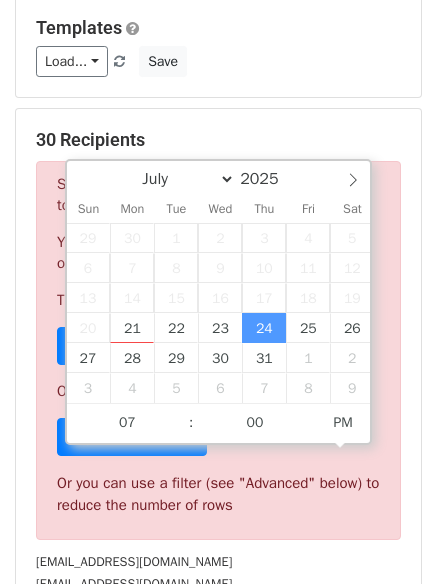 click on "[EMAIL_ADDRESS][DOMAIN_NAME]" at bounding box center (218, 561) 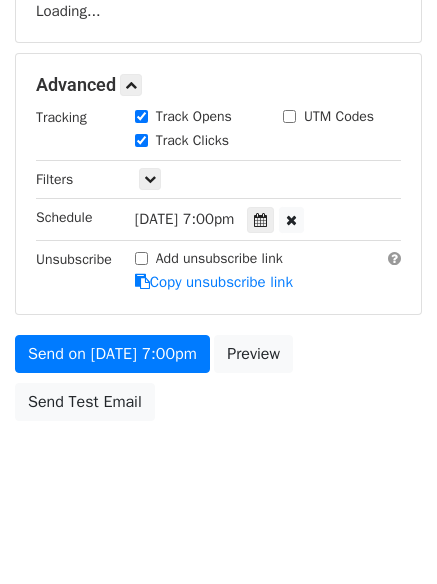 scroll, scrollTop: 357, scrollLeft: 0, axis: vertical 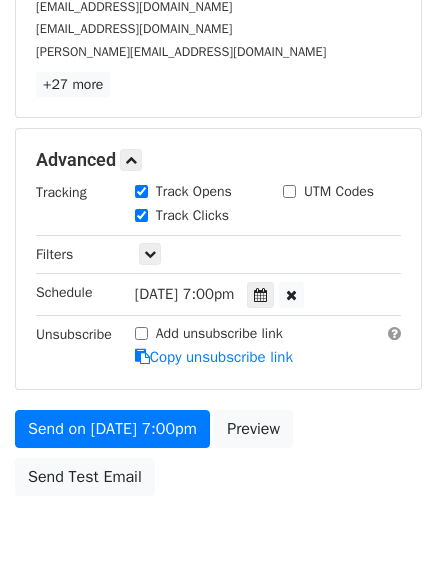 click on "Add unsubscribe link
Copy unsubscribe link" at bounding box center [268, 346] 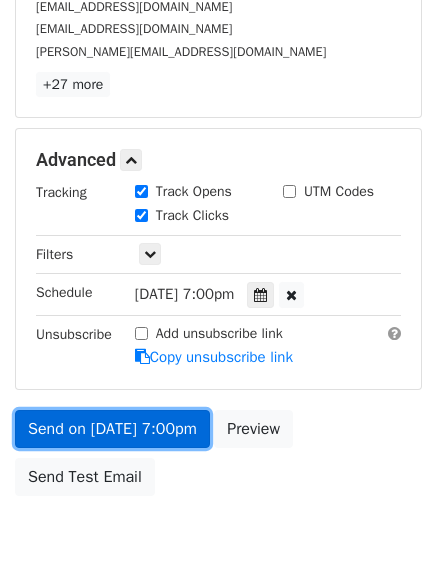 click on "Send on Jul 24 at 7:00pm" at bounding box center [112, 429] 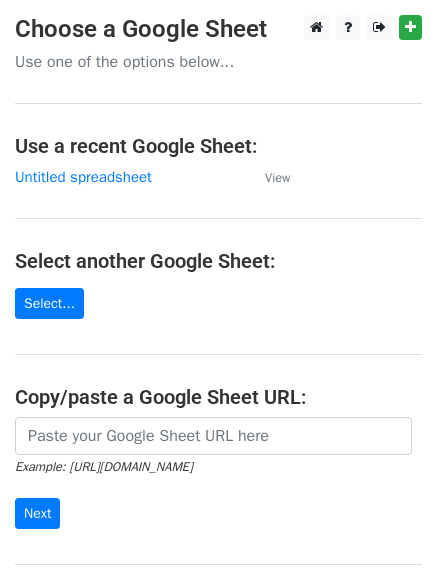scroll, scrollTop: 0, scrollLeft: 0, axis: both 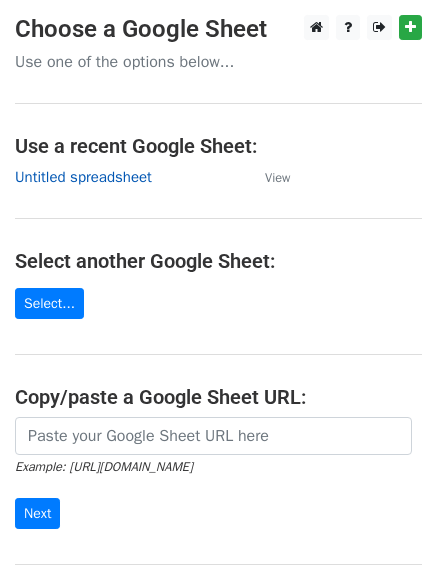 click on "Untitled spreadsheet" at bounding box center (83, 177) 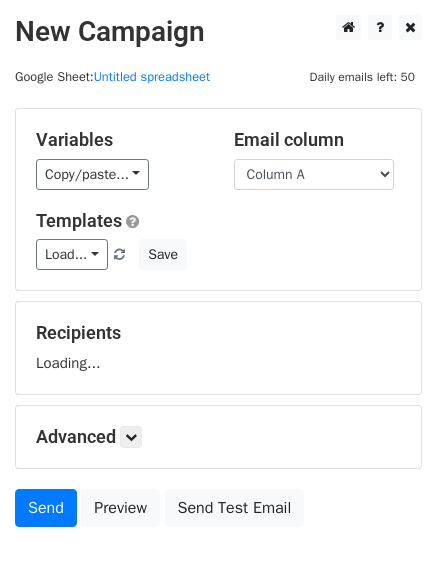 click on "Column A
Column B
Column C" at bounding box center (314, 174) 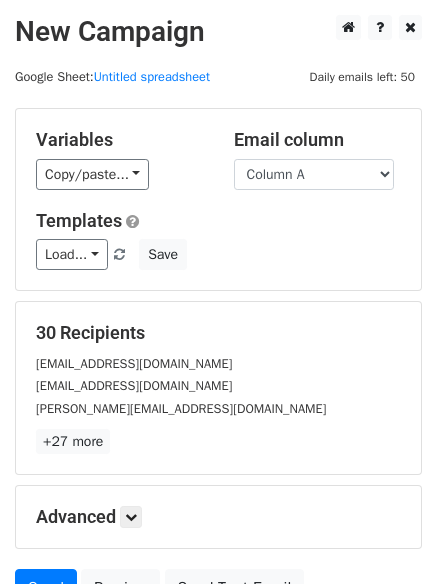 click on "Templates" at bounding box center [218, 221] 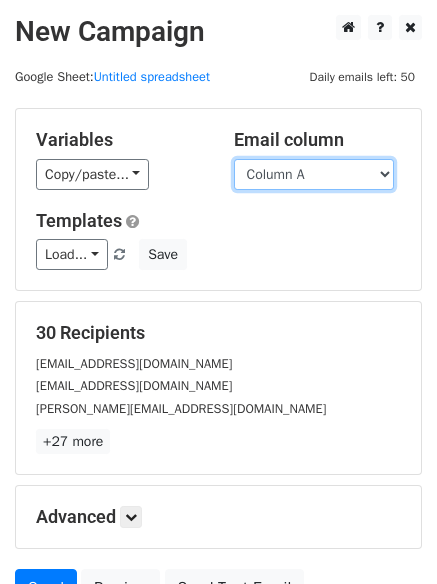 click on "Column A
Column B
Column C" at bounding box center [314, 174] 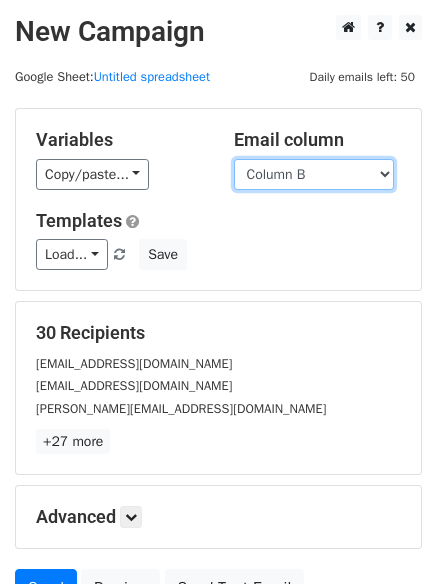 click on "Column A
Column B
Column C" at bounding box center (314, 174) 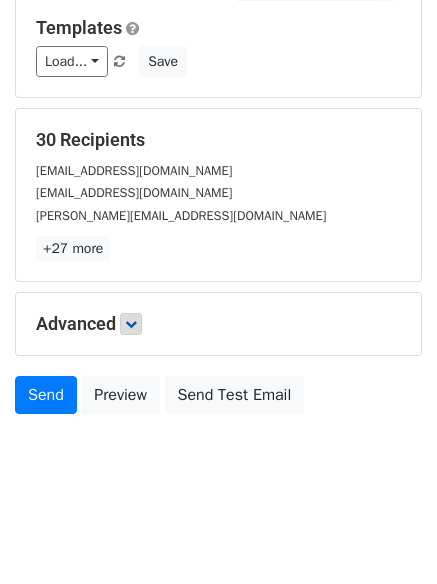 scroll, scrollTop: 113, scrollLeft: 0, axis: vertical 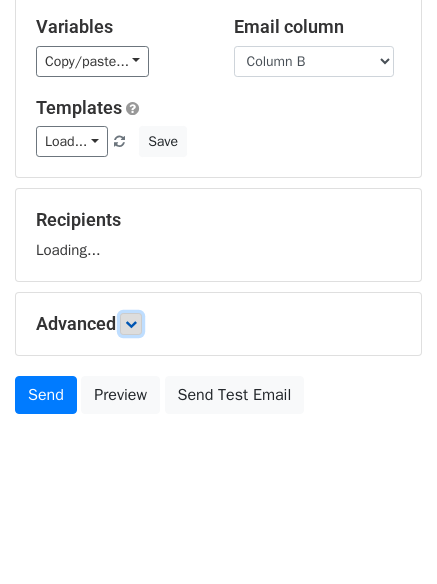 click at bounding box center (131, 324) 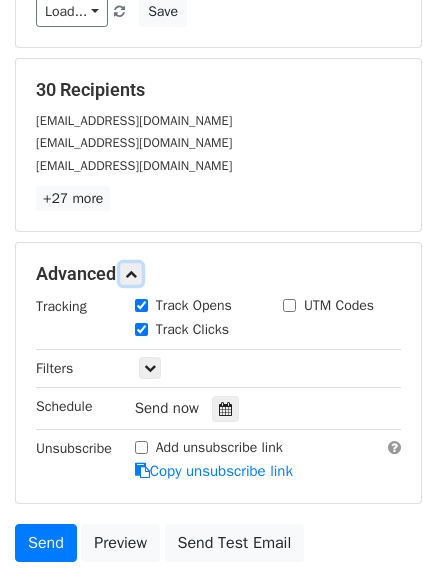 scroll, scrollTop: 389, scrollLeft: 0, axis: vertical 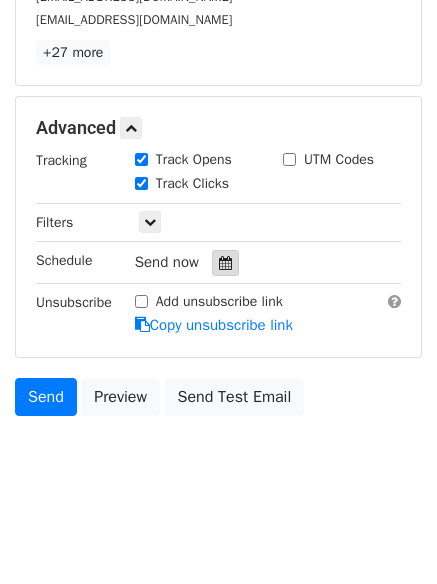 click at bounding box center (225, 263) 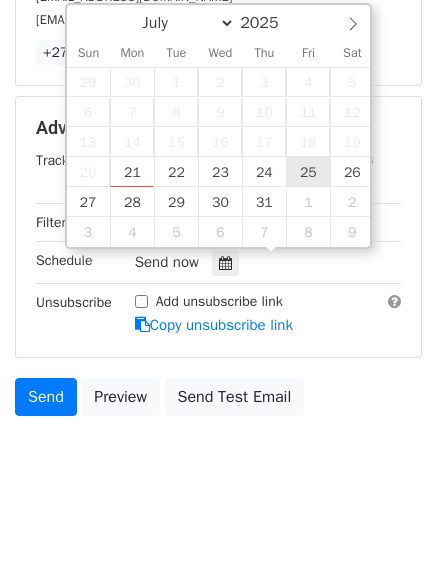type on "2025-07-25 12:00" 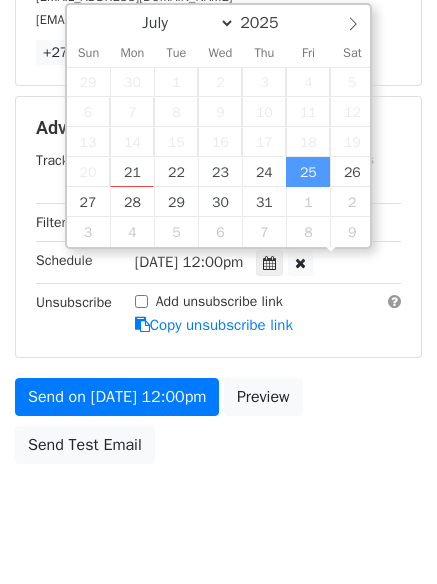 scroll, scrollTop: 1, scrollLeft: 0, axis: vertical 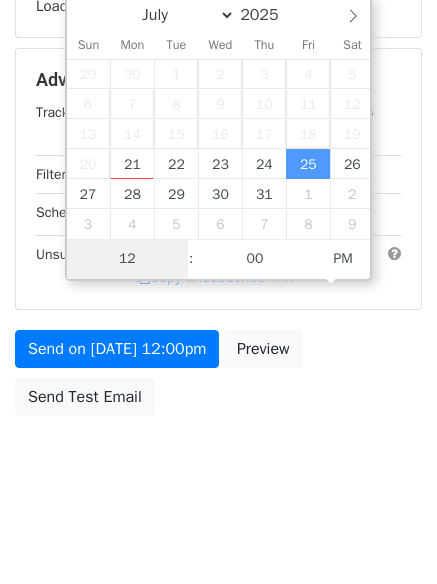 type on "8" 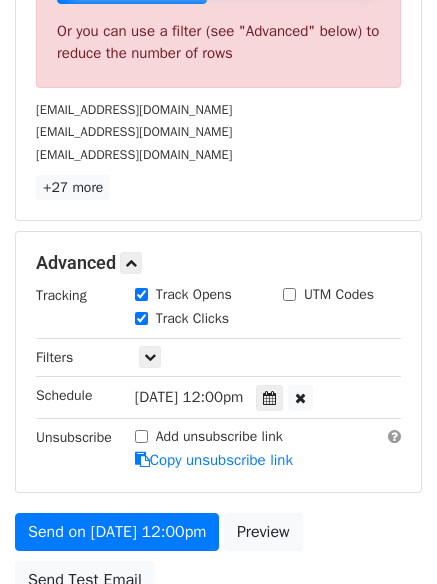 scroll, scrollTop: 789, scrollLeft: 0, axis: vertical 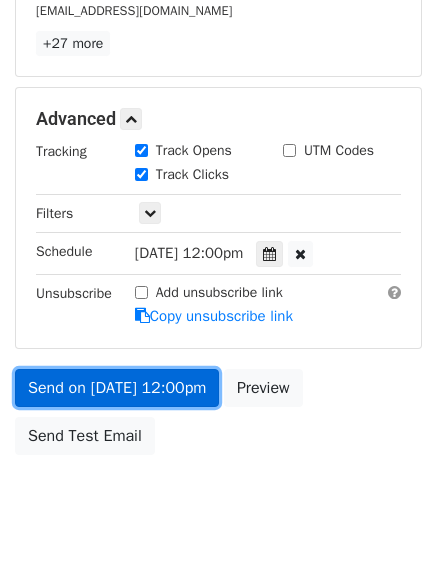 type on "2025-07-25 20:00" 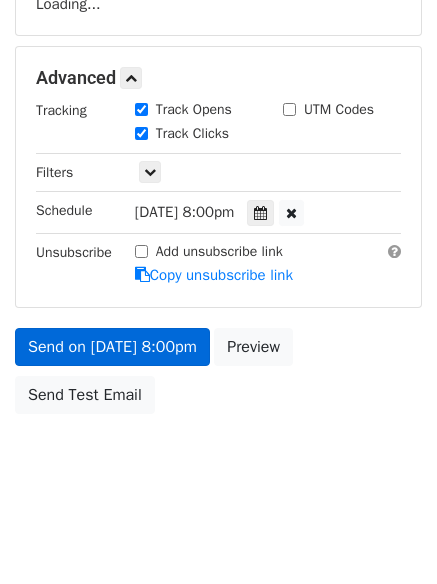 scroll, scrollTop: 357, scrollLeft: 0, axis: vertical 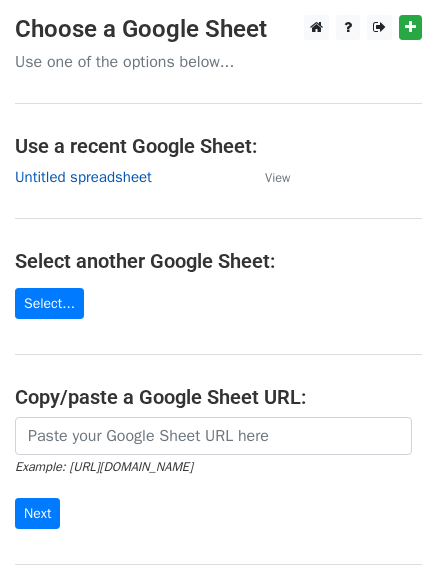 click on "Untitled spreadsheet" at bounding box center (83, 177) 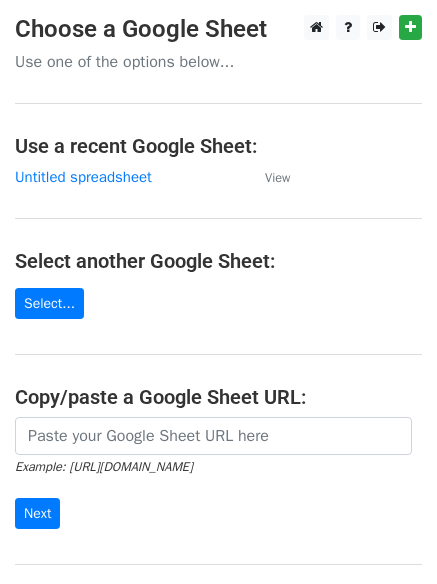 click on "Choose a Google Sheet
Use one of the options below...
Use a recent Google Sheet:
Untitled spreadsheet
View
Select another Google Sheet:
Select...
Copy/paste a Google Sheet URL:
Example:
https://docs.google.com/spreadsheets/d/abc/edit
Next
Google Sheets
Need help?
Help
×
Why do I need to copy/paste a Google Sheet URL?
Normally, MergeMail would show you a list of your Google Sheets to choose from, but because you didn't allow MergeMail access to your Google Drive, it cannot show you a list of your Google Sheets. You can read more about permissions in our  support pages .
If you'd like to see a list of your Google Sheets, you'll need to  sign out of MergeMail  and then sign back in and allow access to your Google Drive.
Are your recipients in a CSV or Excel file?
Import your CSV or Excel file into a Google Sheet  then try again.
Need help with something else?
," at bounding box center [218, 325] 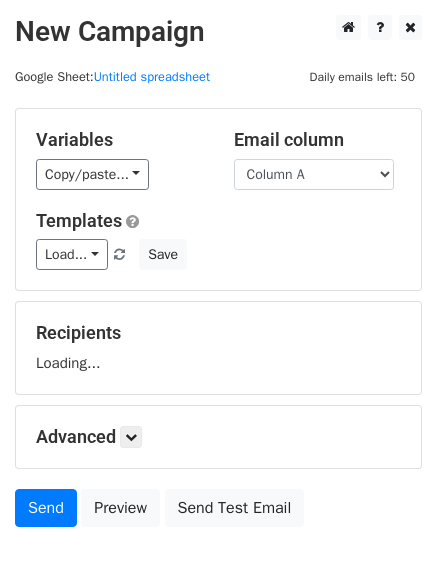 click on "Column A
Column B
Column C" at bounding box center [314, 174] 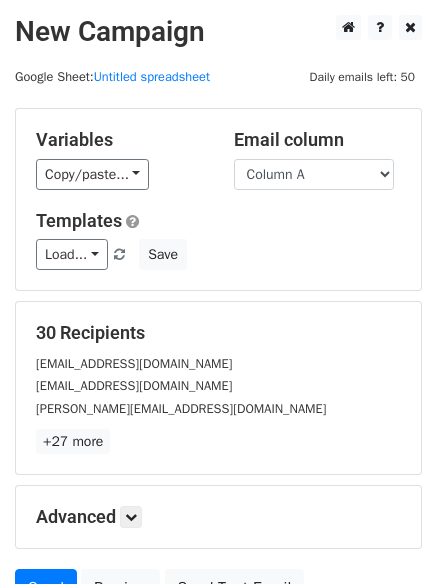 click on "Load...
No templates saved
Save" at bounding box center [218, 254] 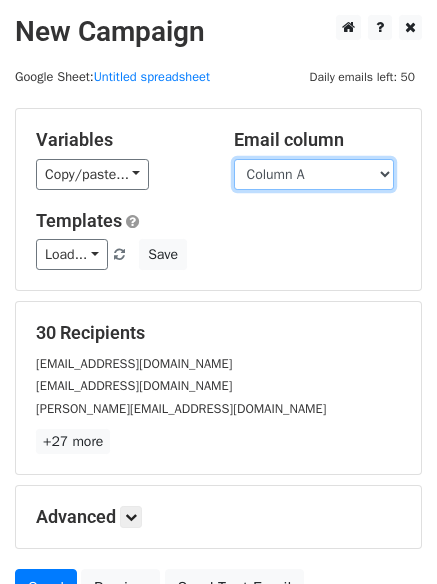 click on "Column A
Column B
Column C" at bounding box center (314, 174) 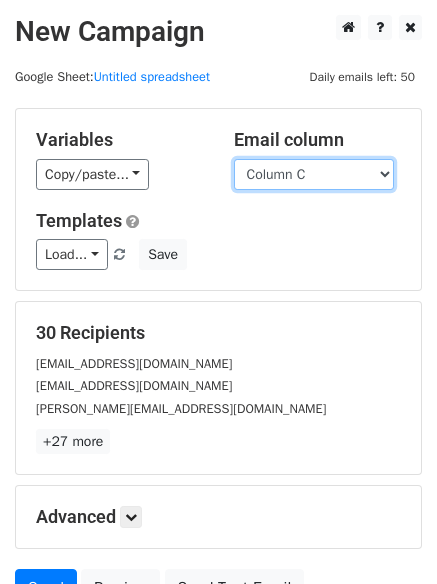 click on "Column A
Column B
Column C" at bounding box center [314, 174] 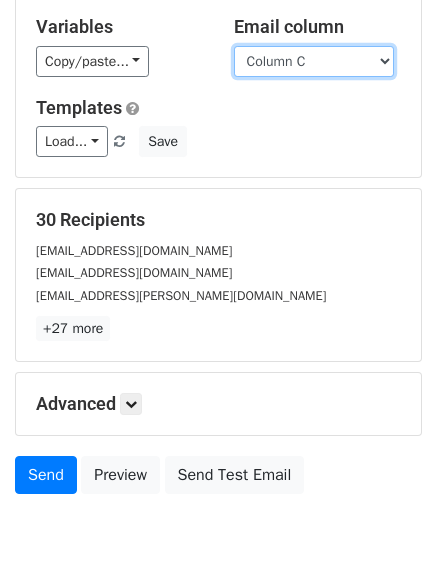 scroll, scrollTop: 131, scrollLeft: 0, axis: vertical 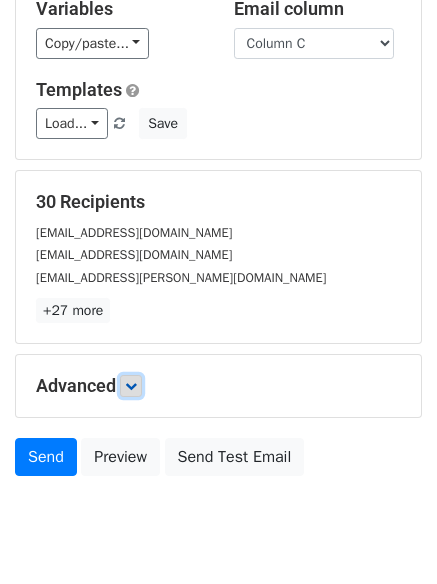 click at bounding box center [131, 386] 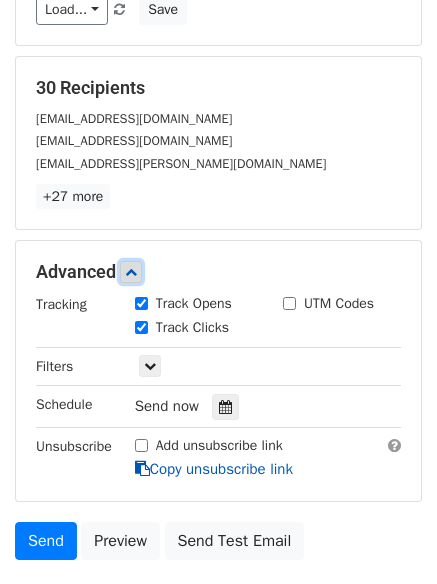 scroll, scrollTop: 389, scrollLeft: 0, axis: vertical 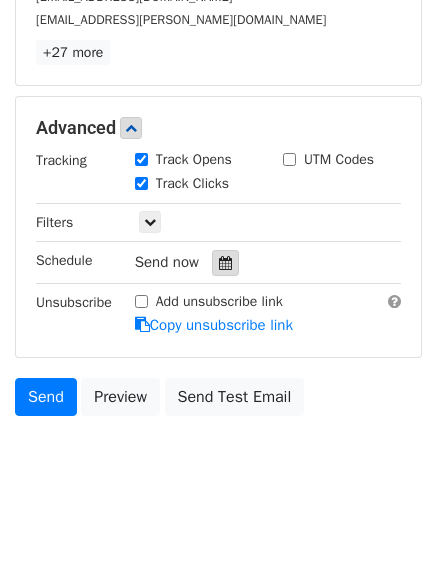 click at bounding box center (225, 263) 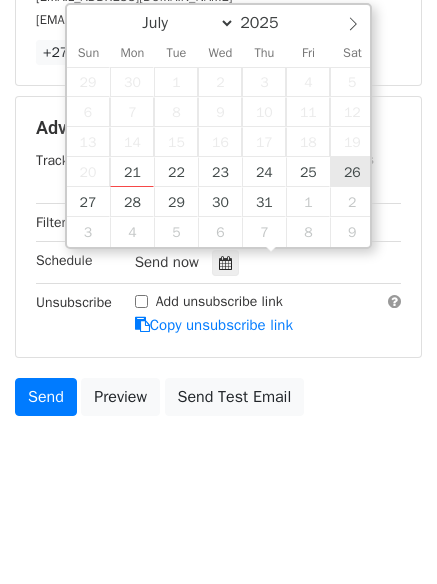 type on "[DATE] 12:00" 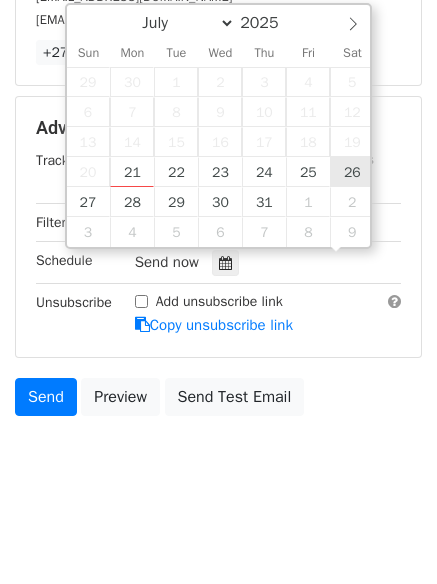 scroll, scrollTop: 1, scrollLeft: 0, axis: vertical 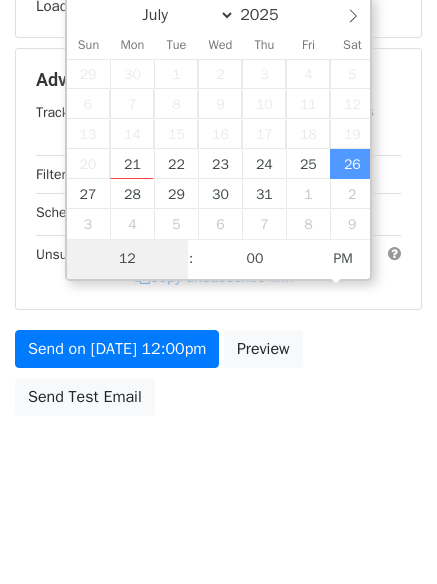type on "9" 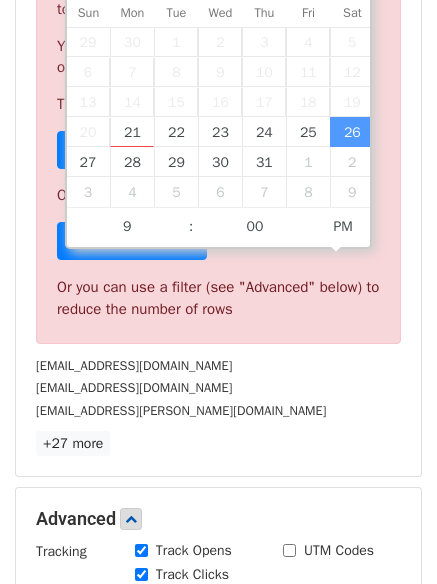 type on "[DATE] 21:00" 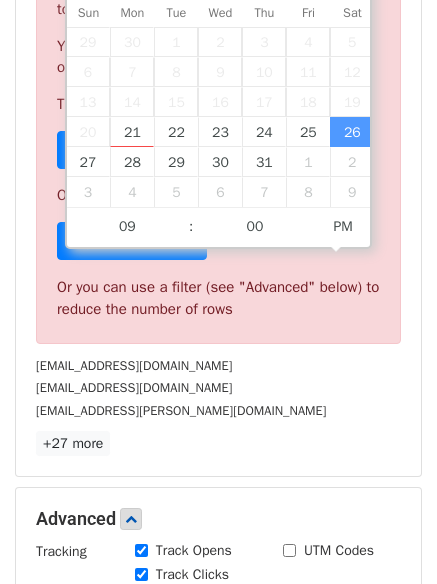 click on "Variables
Copy/paste...
{{Column A}}
{{Column B}}
{{Column C}}
Email column
Column A
Column B
Column C
Templates
Load...
No templates saved
Save
30 Recipients
Sorry, you don't have enough daily email credits to send these emails.
Your current plan supports a daily maximum of  50 emails .
To send these emails, you can either:
Choose a Google Sheet with fewer rows
Or
Sign up for a plan
Or you can use a filter (see "Advanced" below) to reduce the number of rows
[EMAIL_ADDRESS][DOMAIN_NAME]
[EMAIL_ADDRESS][DOMAIN_NAME]
[EMAIL_ADDRESS][PERSON_NAME][DOMAIN_NAME]
+27 more
30 Recipients
×
[EMAIL_ADDRESS][DOMAIN_NAME]
[EMAIL_ADDRESS][DOMAIN_NAME]
[EMAIL_ADDRESS][PERSON_NAME][DOMAIN_NAME]
[EMAIL_ADDRESS][DOMAIN_NAME]
[EMAIL_ADDRESS][DOMAIN_NAME]
[EMAIL_ADDRESS][DOMAIN_NAME]
[PERSON_NAME][EMAIL_ADDRESS][DOMAIN_NAME]
[EMAIL_ADDRESS][DOMAIN_NAME]" at bounding box center [218, 292] 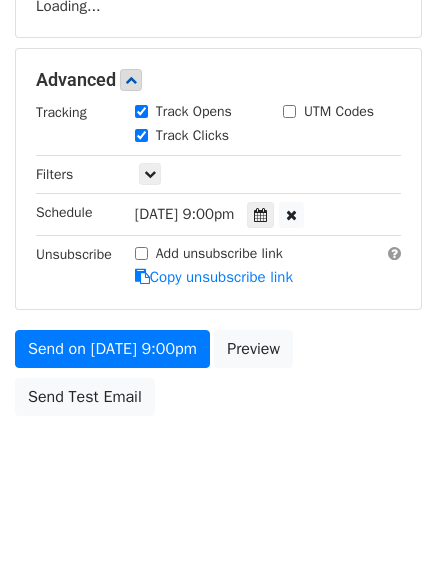 scroll, scrollTop: 389, scrollLeft: 0, axis: vertical 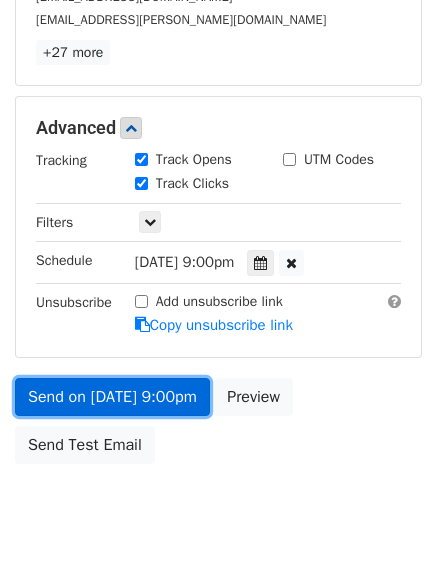 click on "Send on [DATE] 9:00pm" at bounding box center [112, 397] 